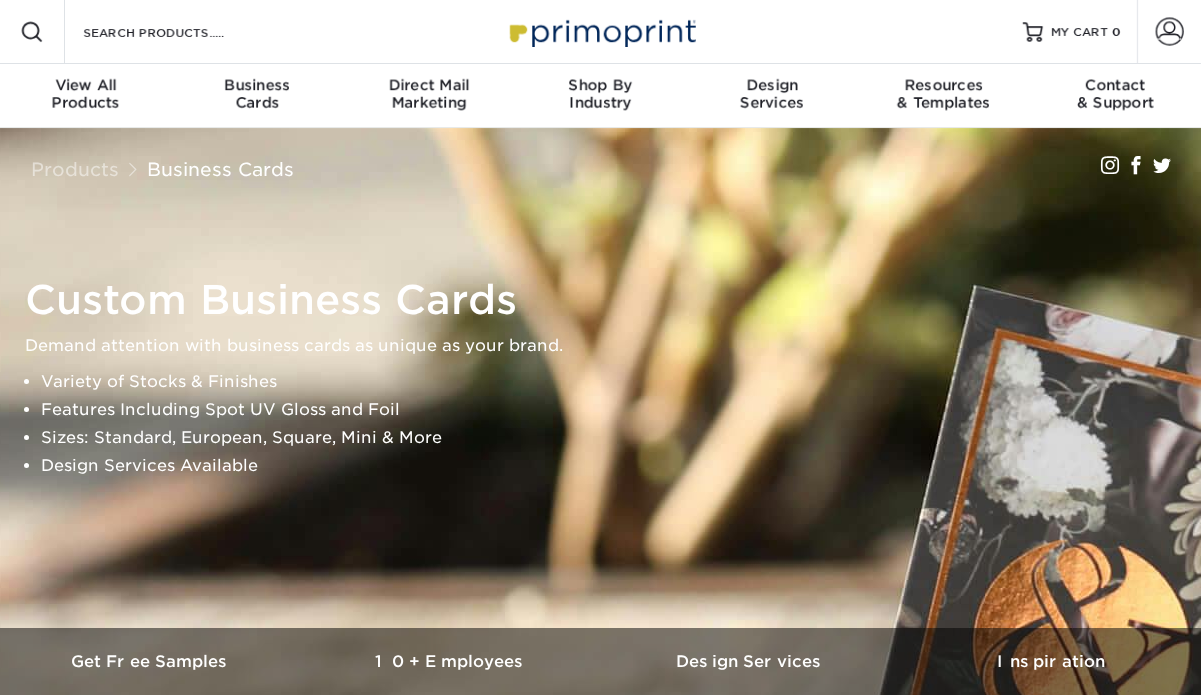 scroll, scrollTop: 0, scrollLeft: 0, axis: both 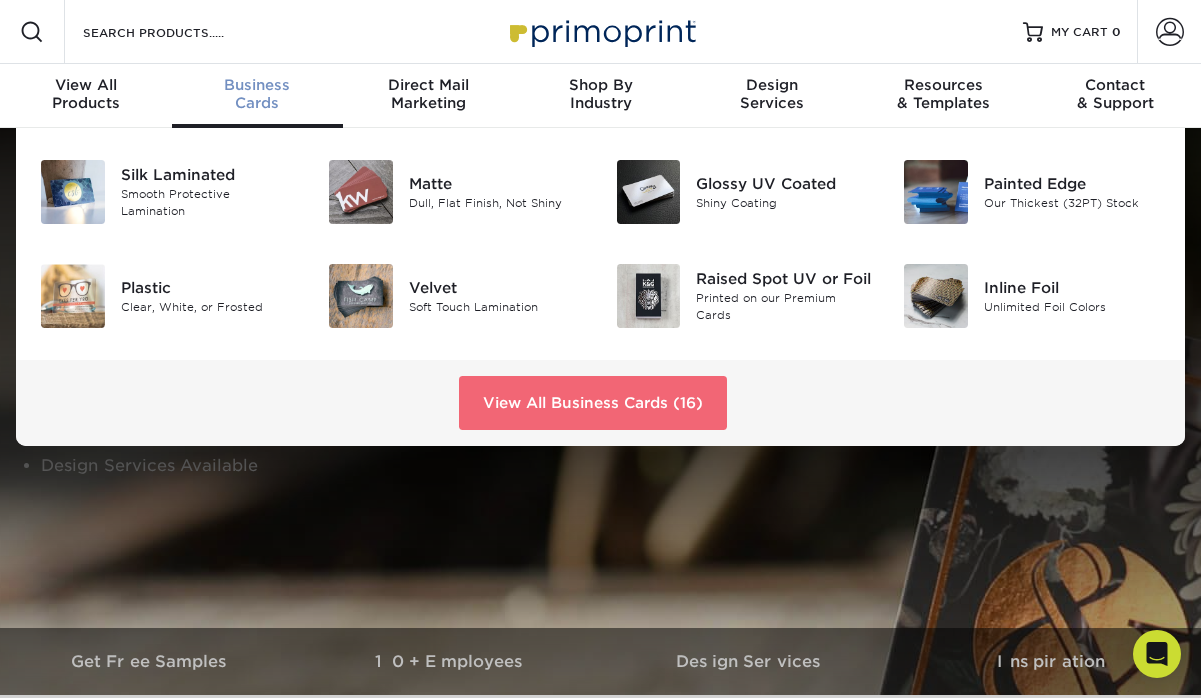 click on "View All Business Cards (16)" at bounding box center (593, 403) 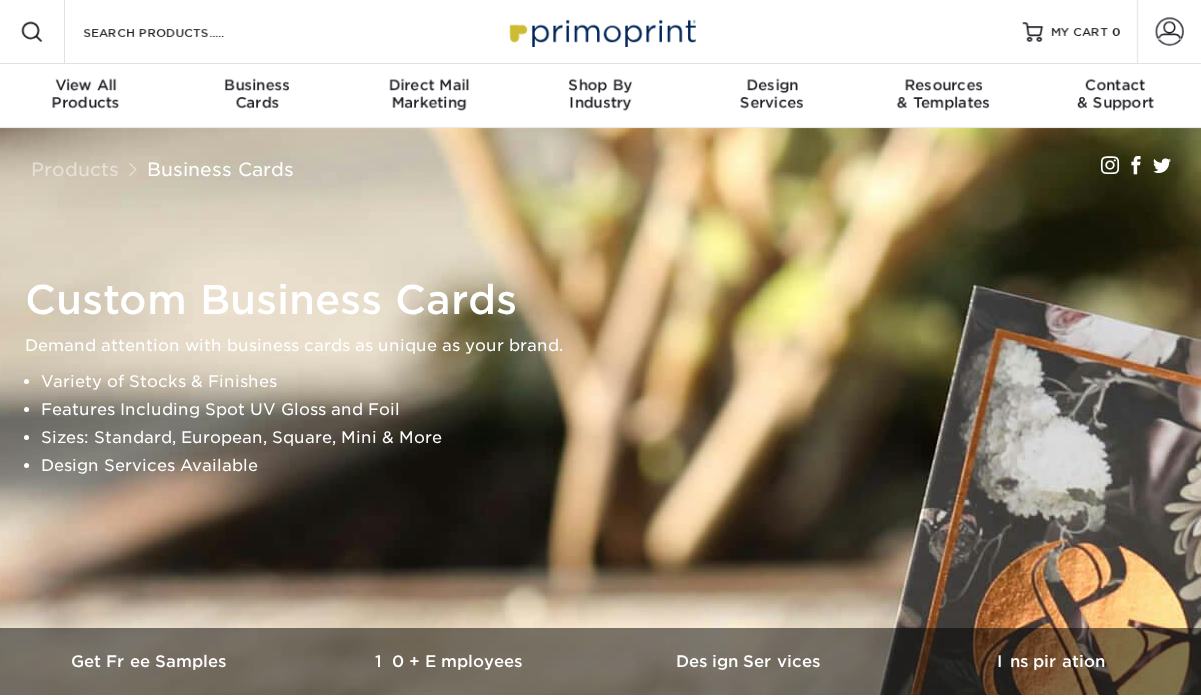 scroll, scrollTop: 0, scrollLeft: 0, axis: both 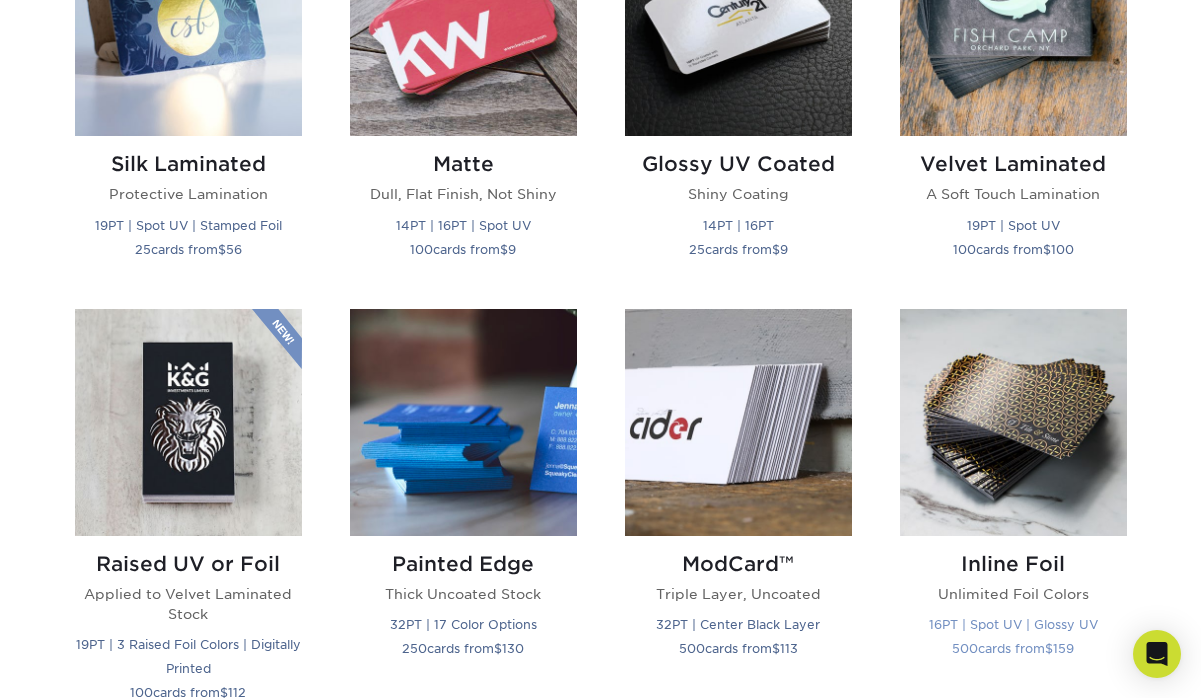 click at bounding box center (1013, 422) 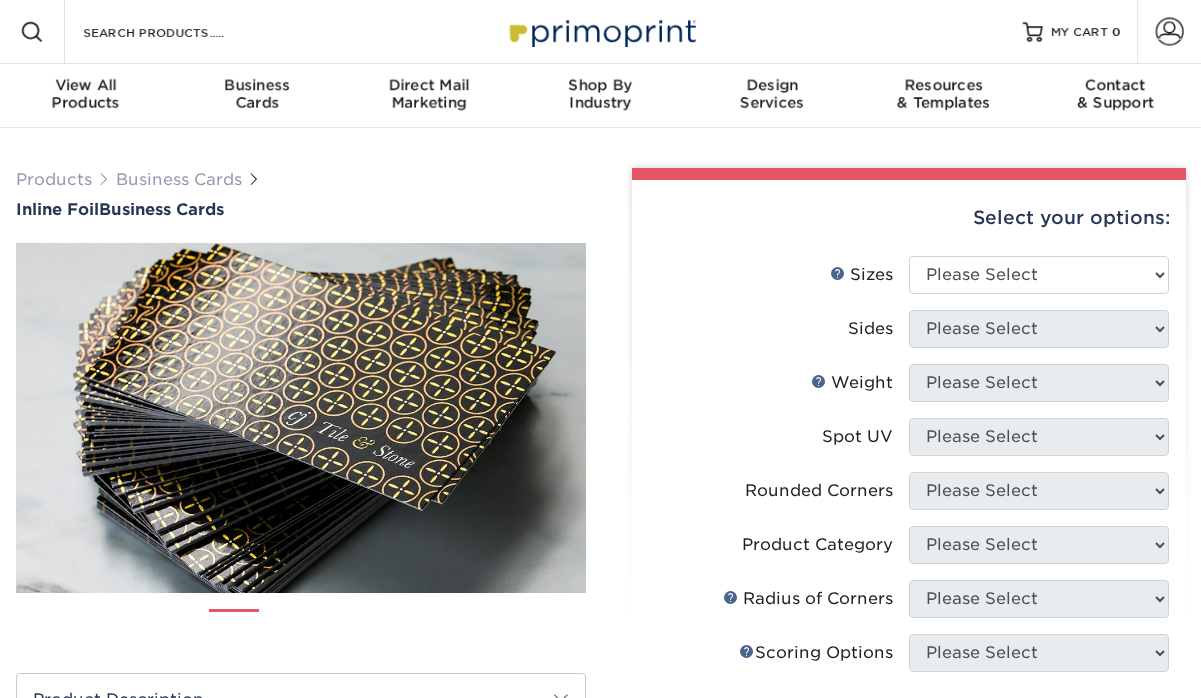 scroll, scrollTop: 0, scrollLeft: 0, axis: both 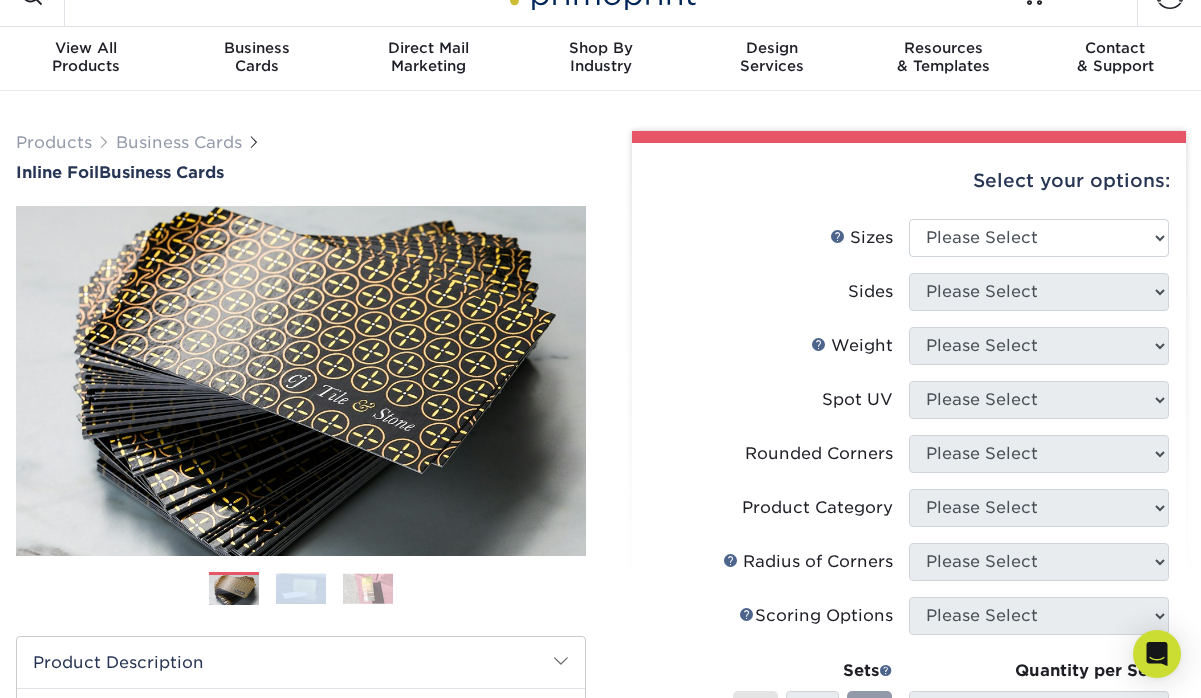 click at bounding box center [301, 588] 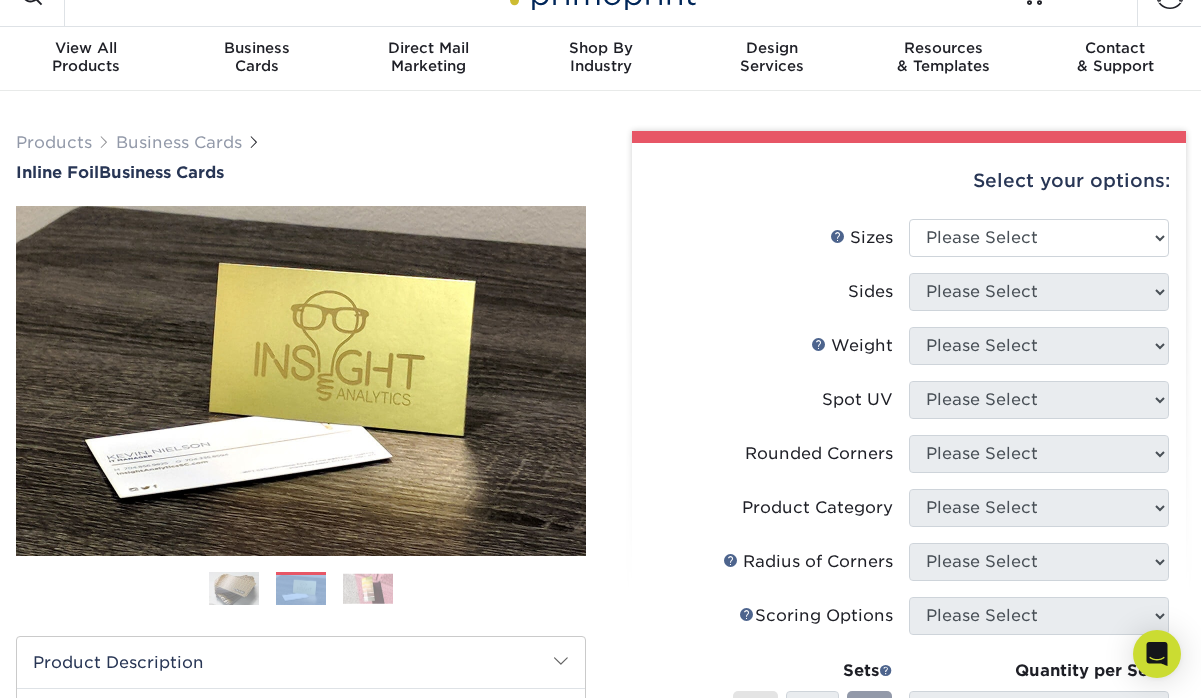 click at bounding box center (368, 588) 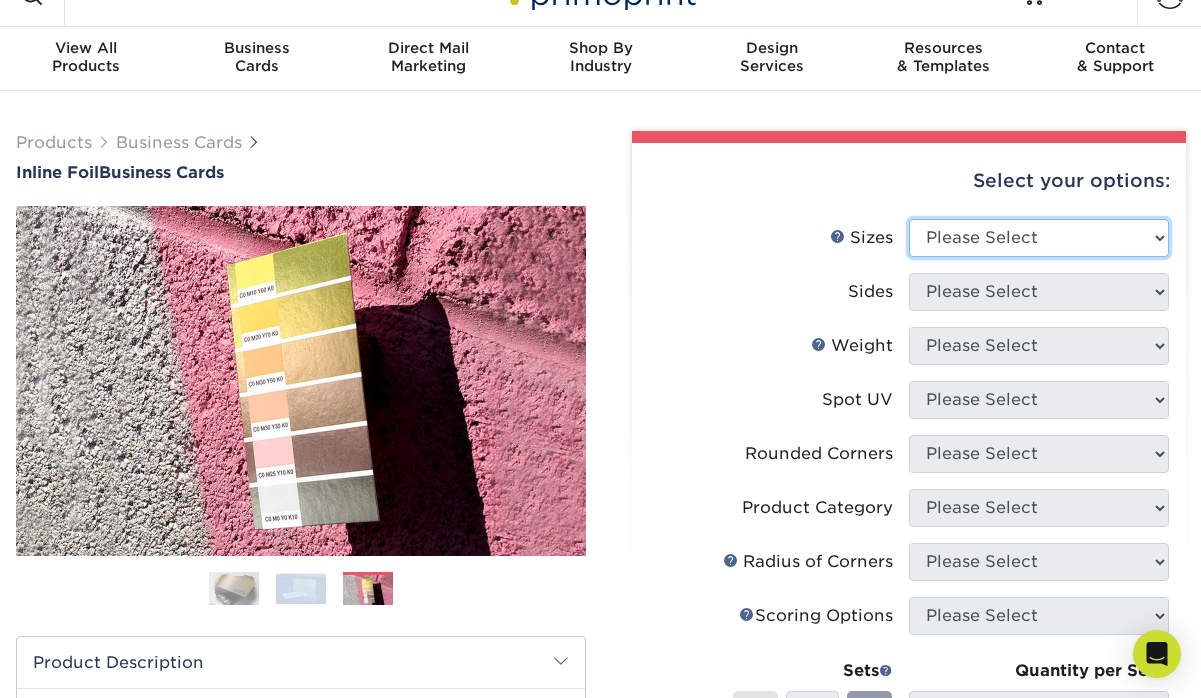 click on "Please Select
1.5" x 3.5"  - Mini
1.75" x 3.5" - Mini
2" x 2" - Square
2" x 3" - Mini
2" x 3.5" - Standard
2" x 4"
2" x 7" - Foldover Card
2.125" x 3.375" - European 2.5" x 2.5" - Square 2.5" x 4"" at bounding box center (1039, 238) 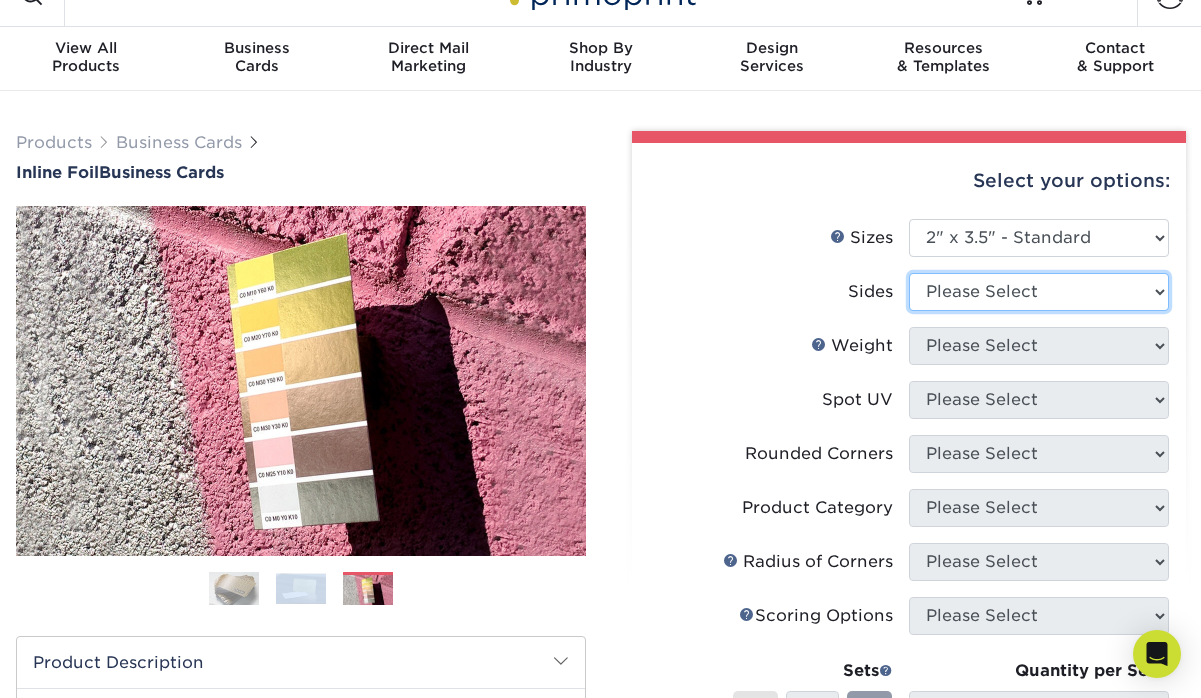 click on "Please Select Print Both Sides - Foil Back Only Print Both Sides - Foil Both Sides Print Both Sides - Foil Front Only Print Front Only - Foil Front Only" at bounding box center [1039, 292] 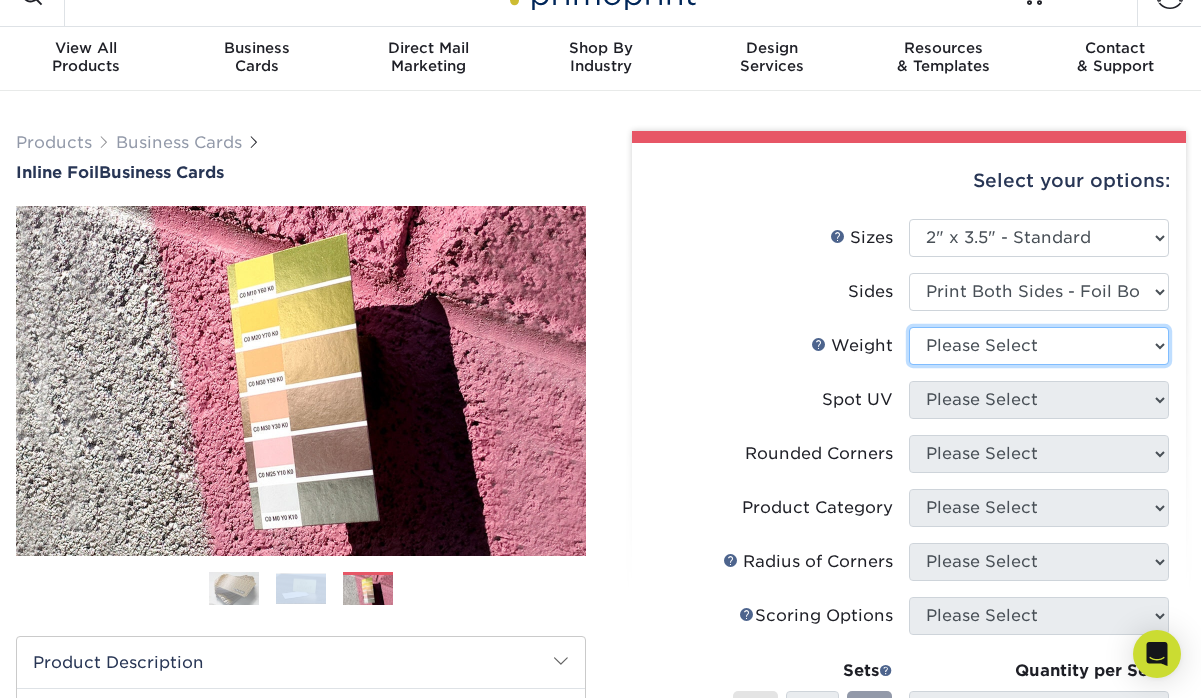 click on "Please Select 16PT" at bounding box center [1039, 346] 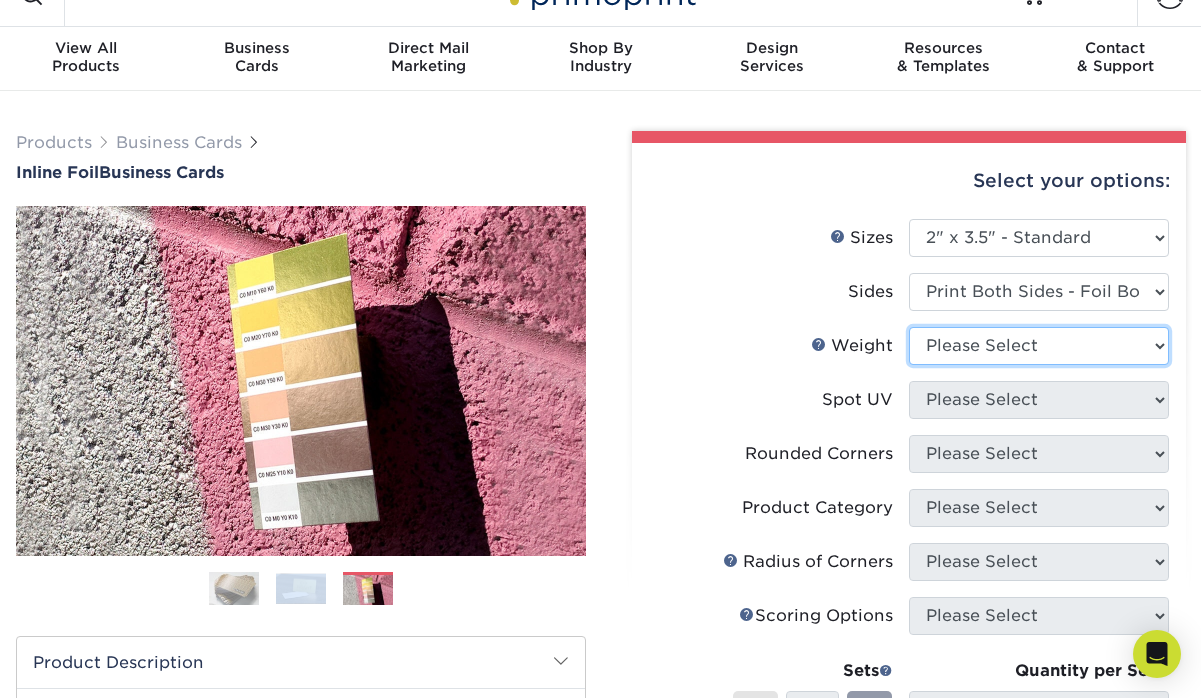 select on "16PT" 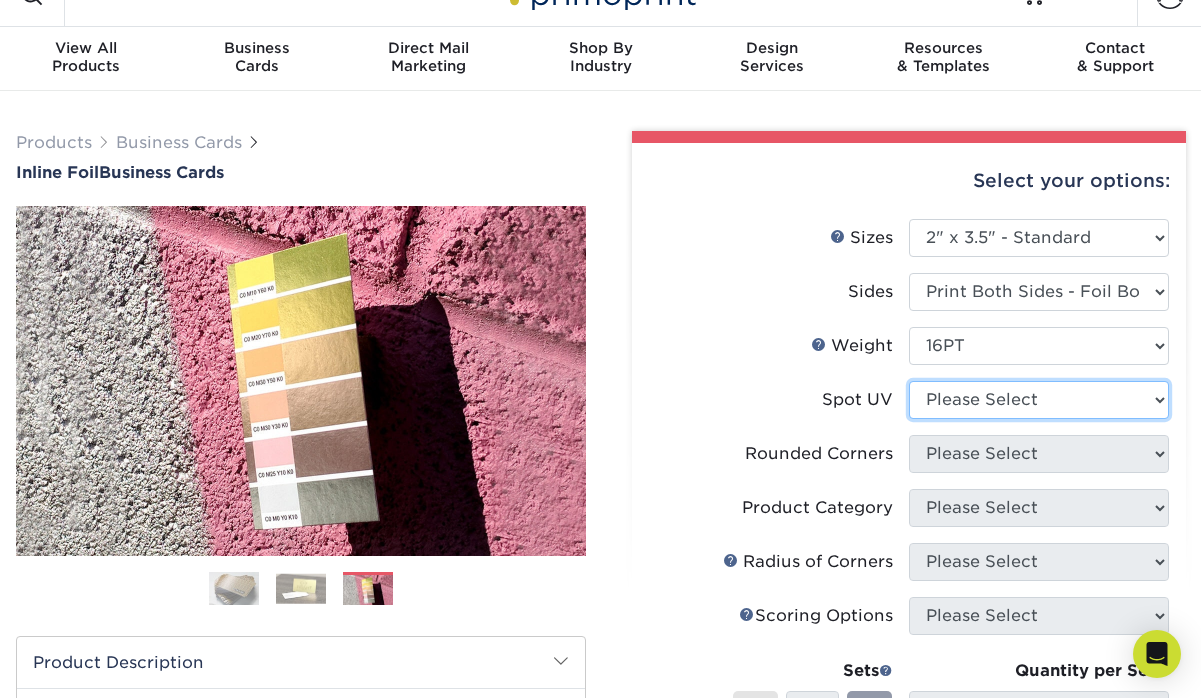 click on "Please Select No Spot UV Front and Back (Both Sides) Front Only Back Only" at bounding box center [1039, 400] 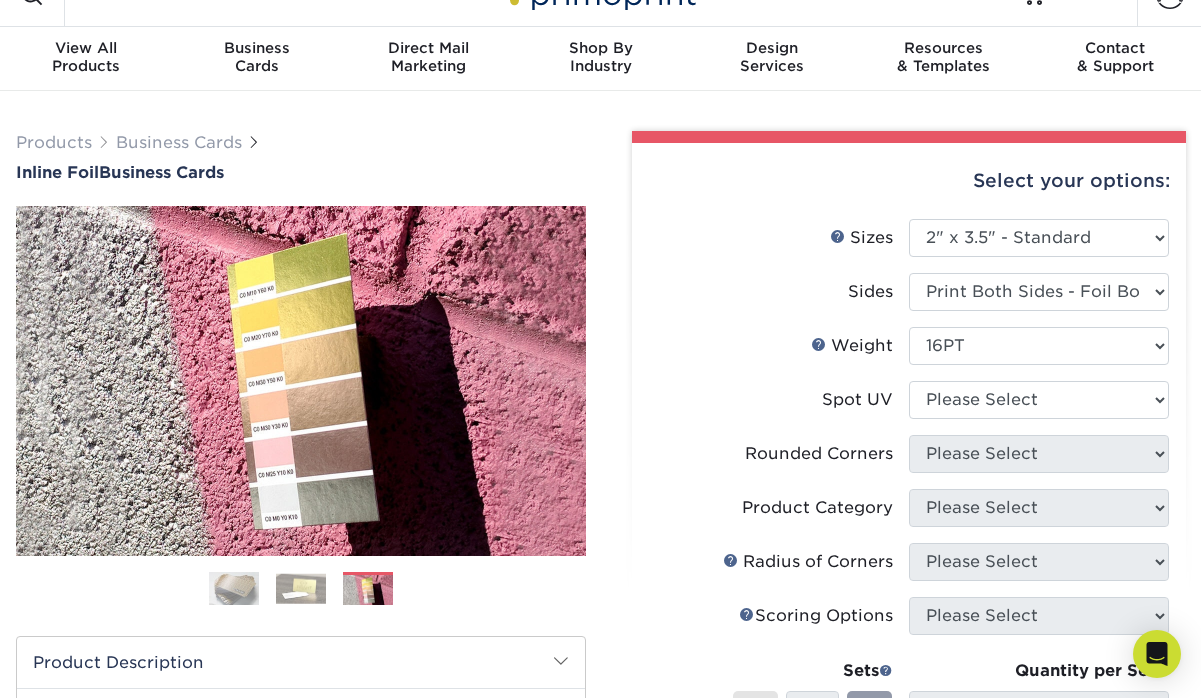 click on "Spot UV" at bounding box center [779, 400] 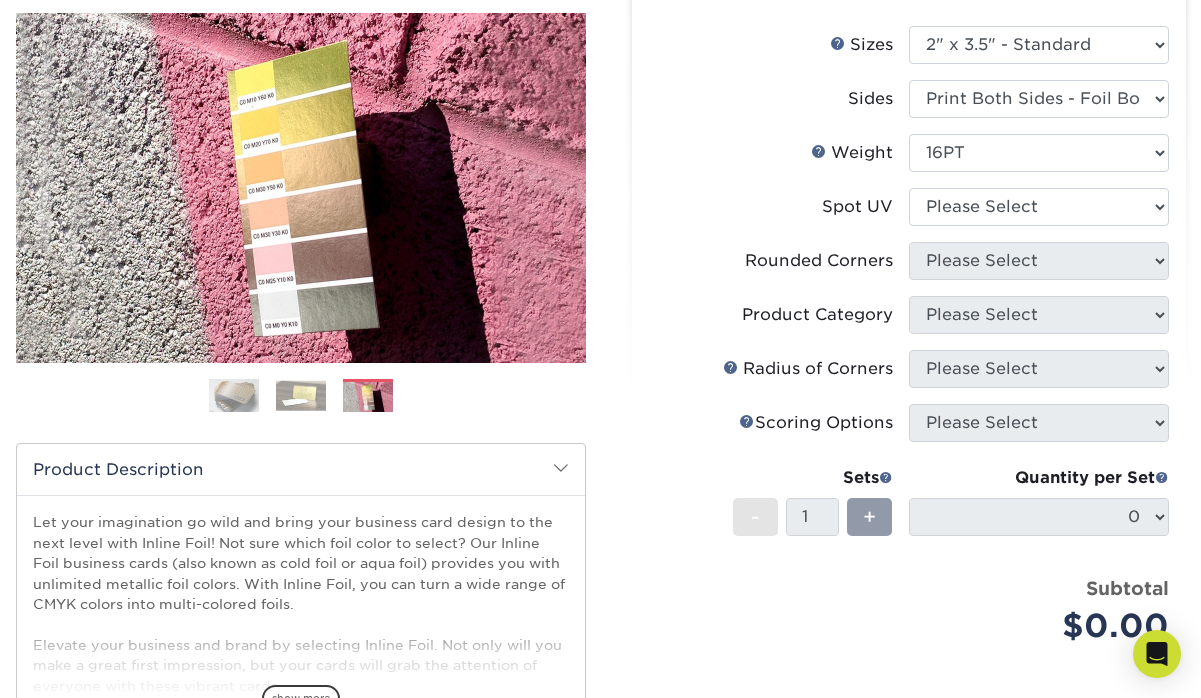 scroll, scrollTop: 227, scrollLeft: 0, axis: vertical 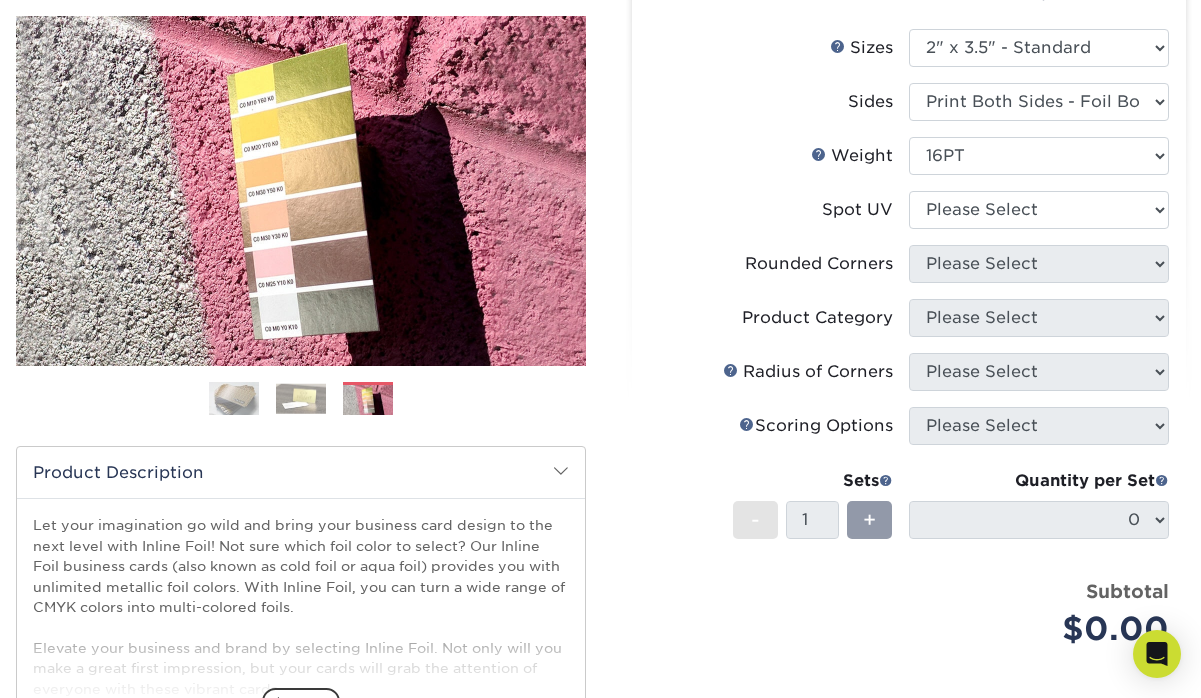 click on "Please Select 1.5" x 3.5"  - Mini 1.75" x 3.5" - Mini 2" x 2" - Square 2" x 3" - Mini 2" x 4" -" at bounding box center (909, 423) 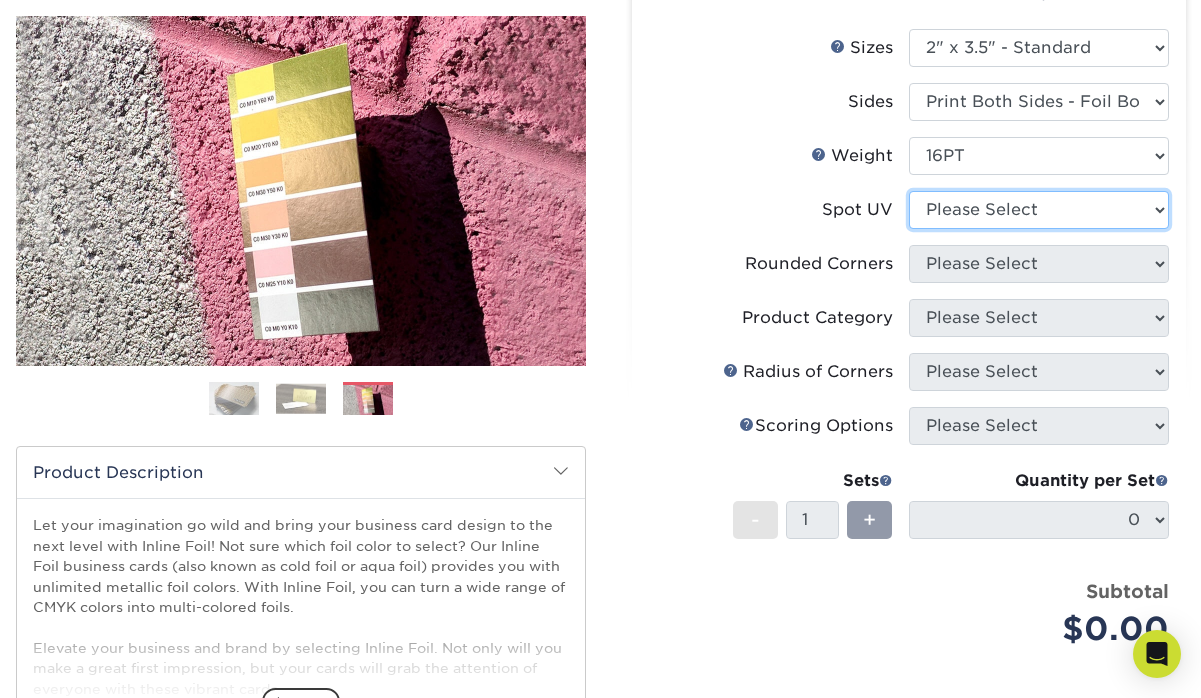click on "Please Select No Spot UV Front and Back (Both Sides) Front Only Back Only" at bounding box center (1039, 210) 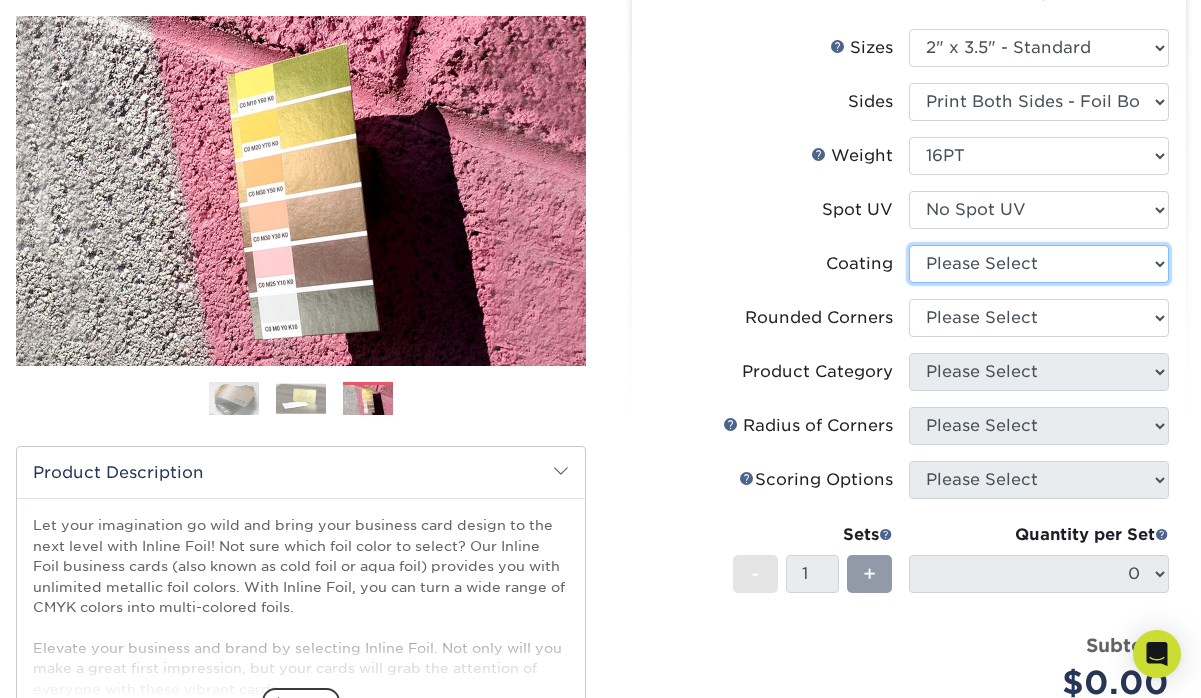click at bounding box center (1039, 264) 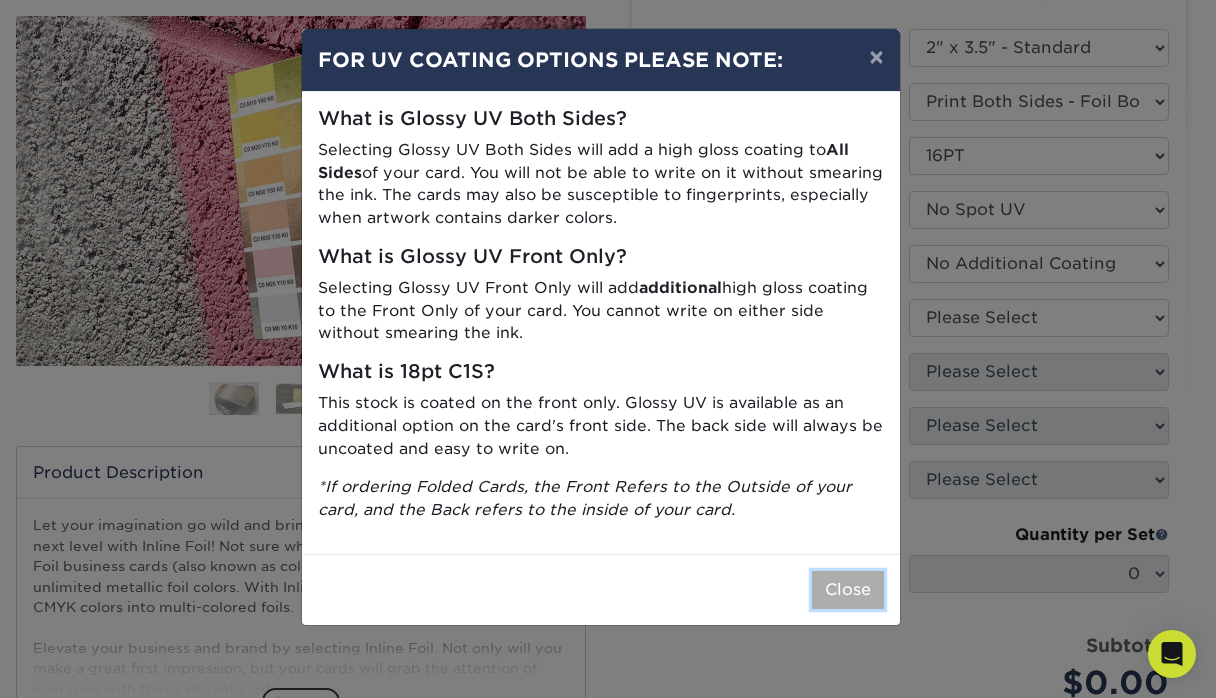 click on "Close" at bounding box center (848, 590) 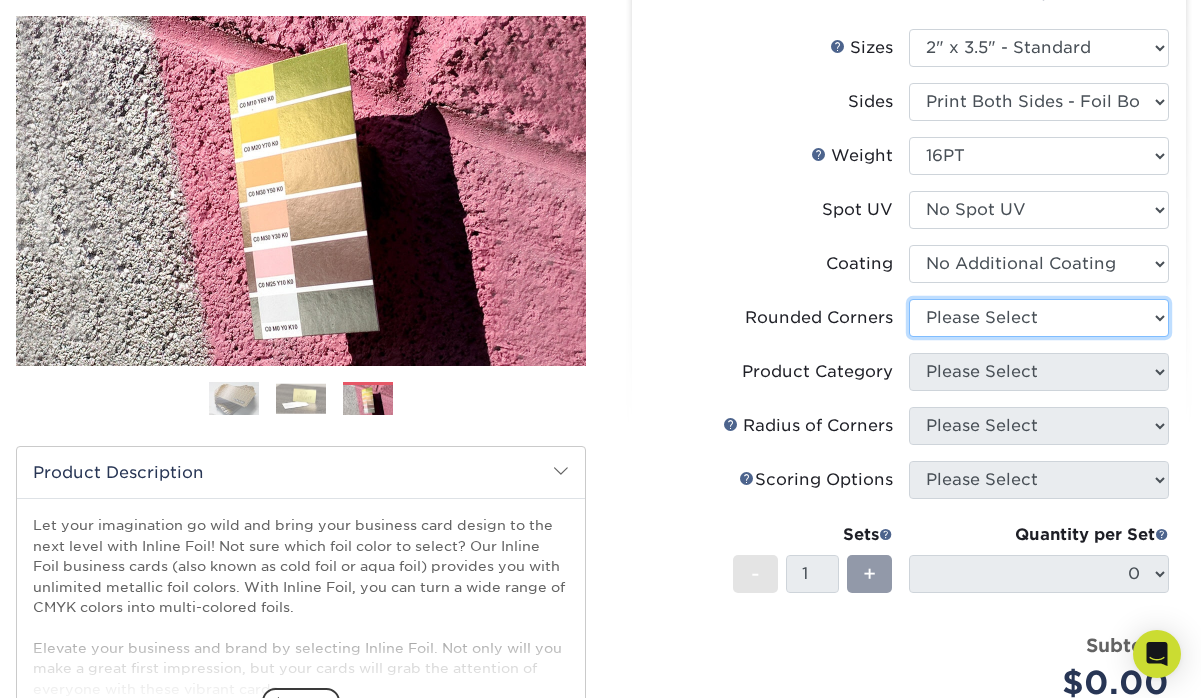 click on "Please Select
Yes - Round 2 Corners                                                    Yes - Round 4 Corners                                                    No" at bounding box center [1039, 318] 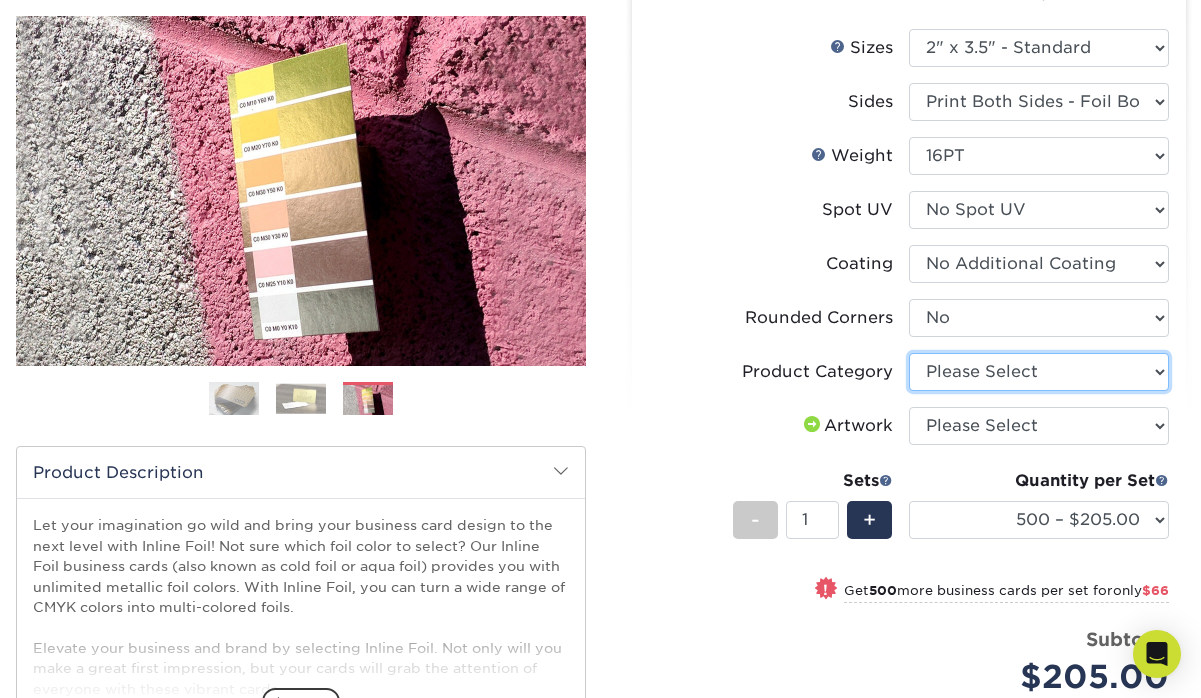 click on "Please Select Business Cards" at bounding box center [1039, 372] 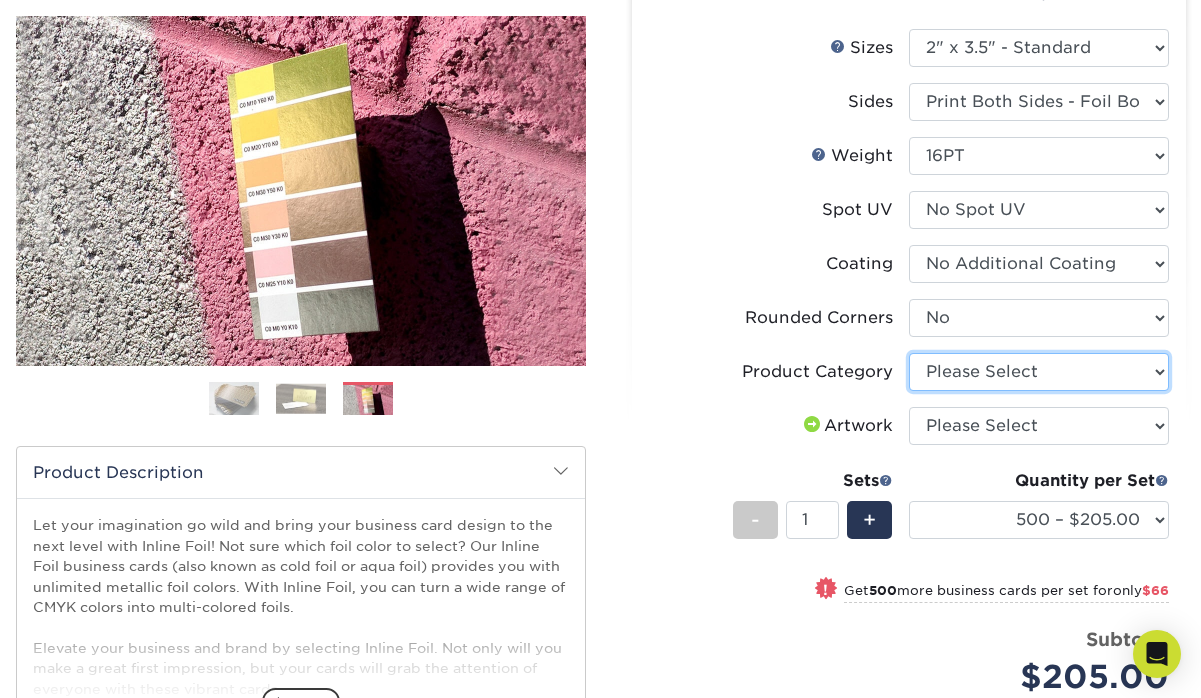 select on "3b5148f1-0588-4f88-a218-97bcfdce65c1" 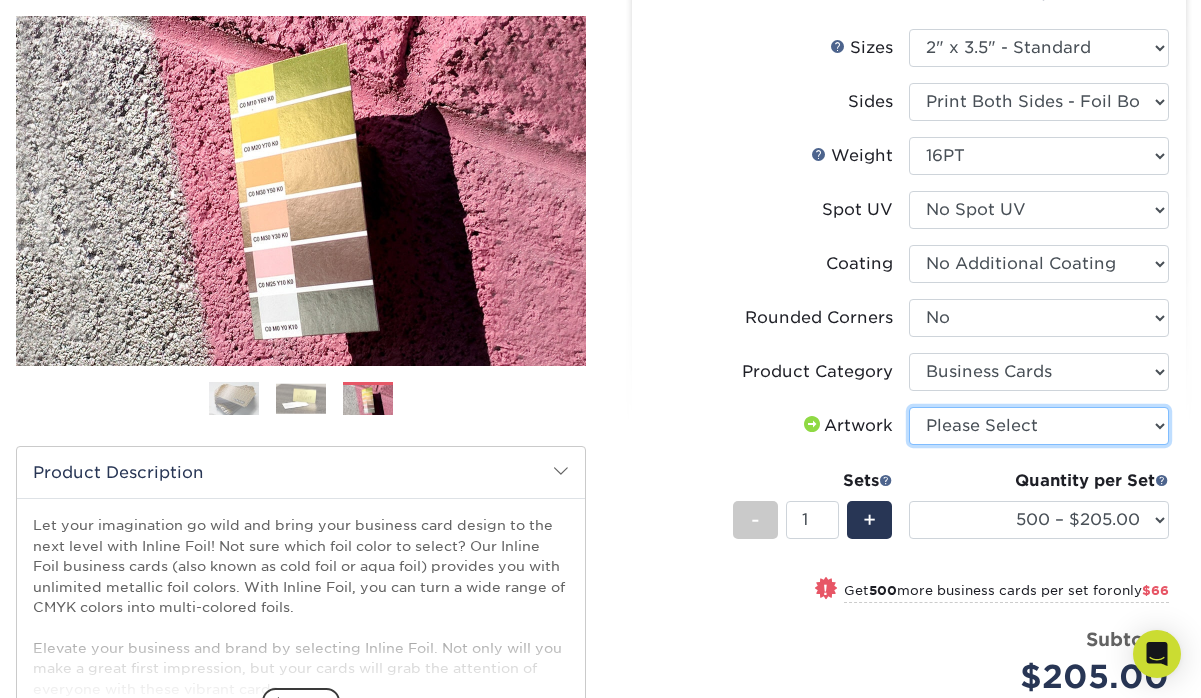click on "Please Select I will upload files I need a design - $100" at bounding box center (1039, 426) 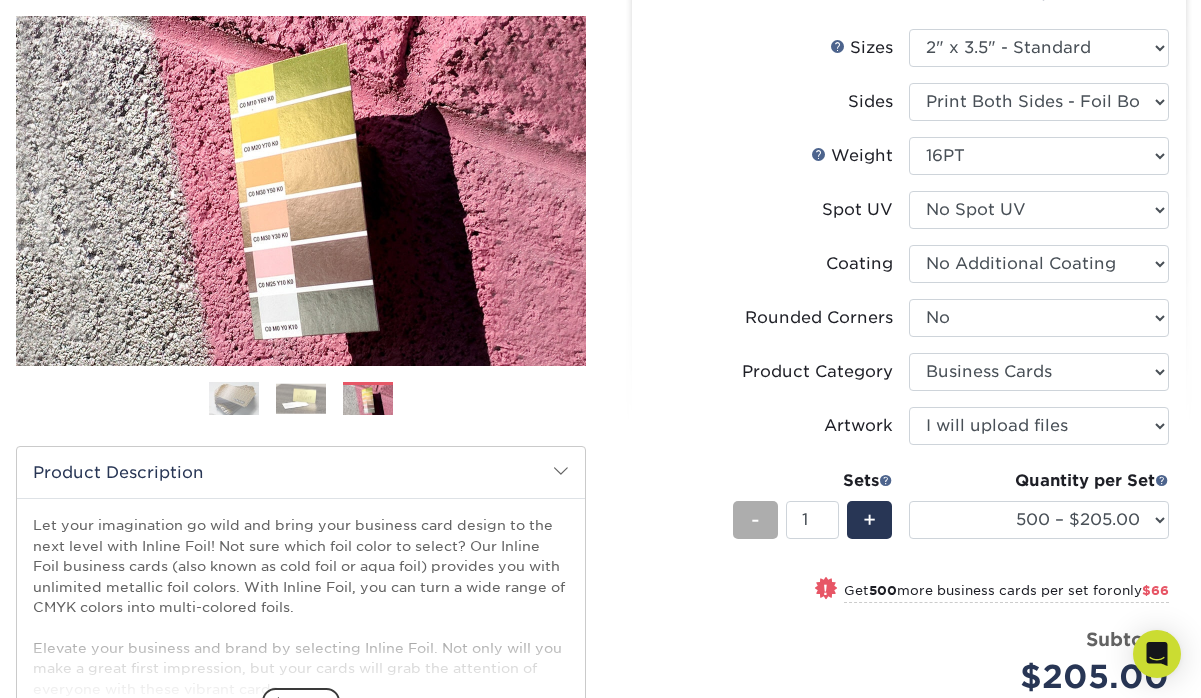 click on "-" at bounding box center [755, 520] 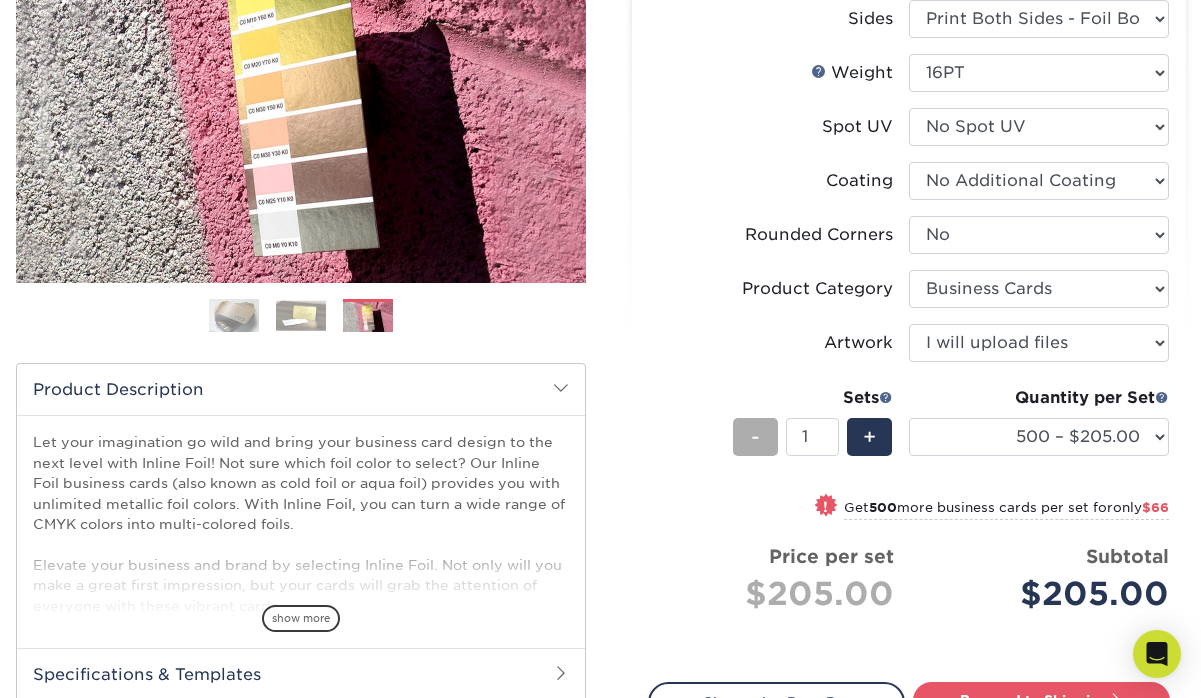 scroll, scrollTop: 0, scrollLeft: 0, axis: both 